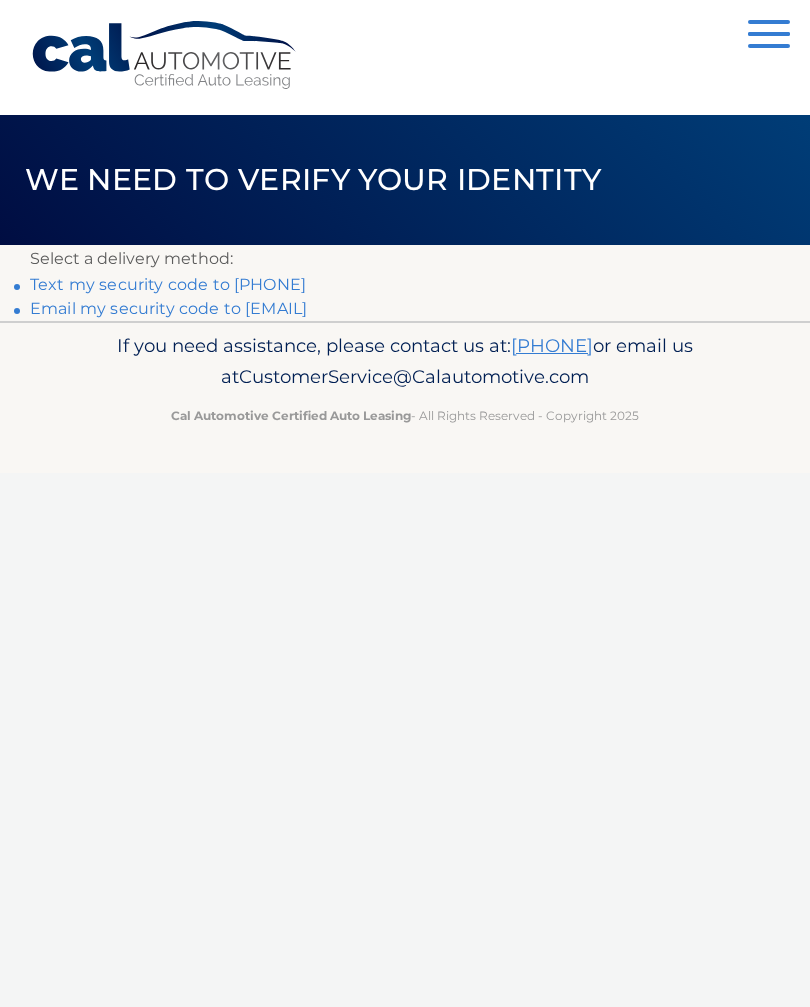 scroll, scrollTop: 0, scrollLeft: 0, axis: both 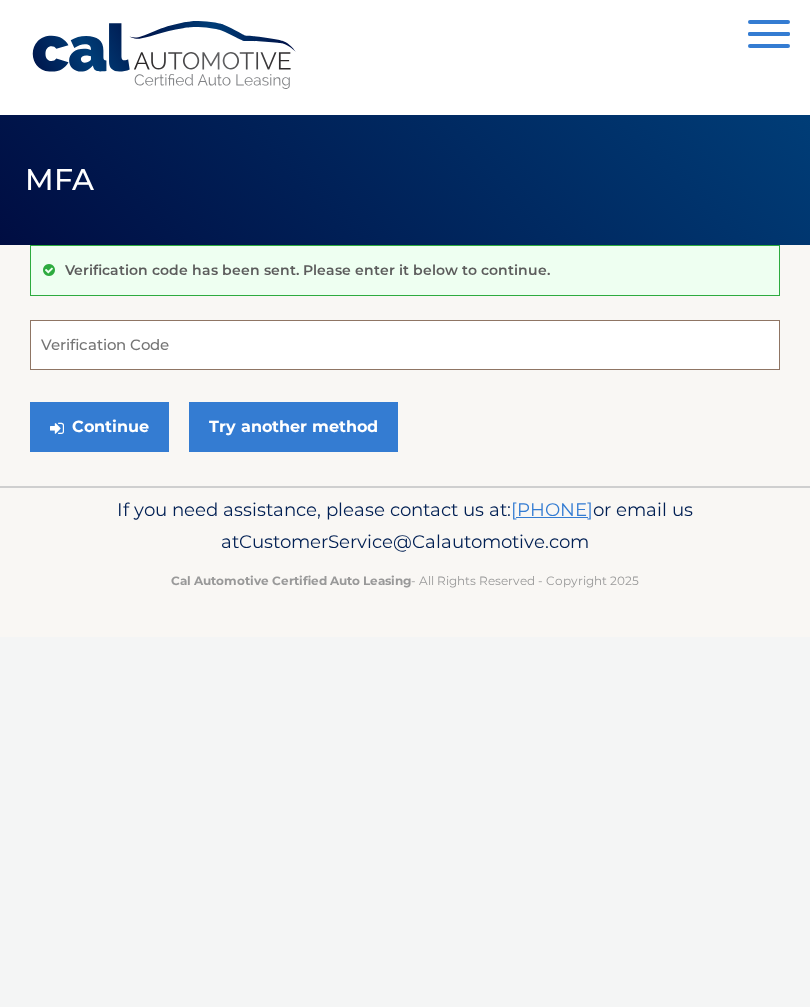 click on "Verification Code" at bounding box center [405, 345] 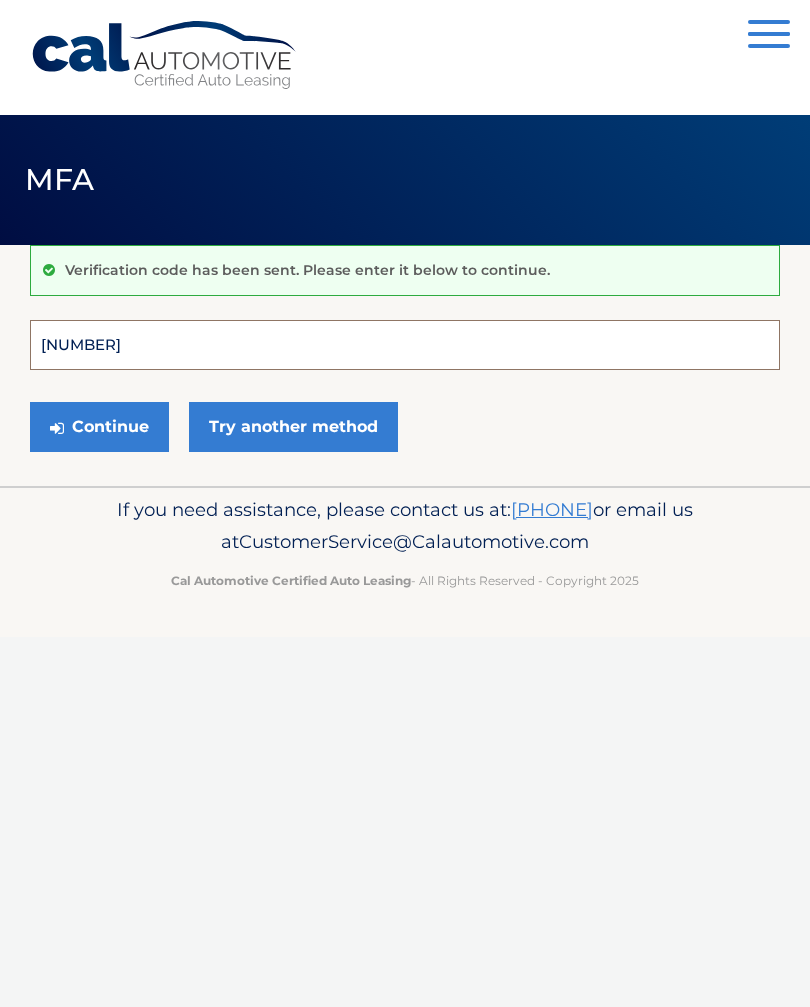 type on "185163" 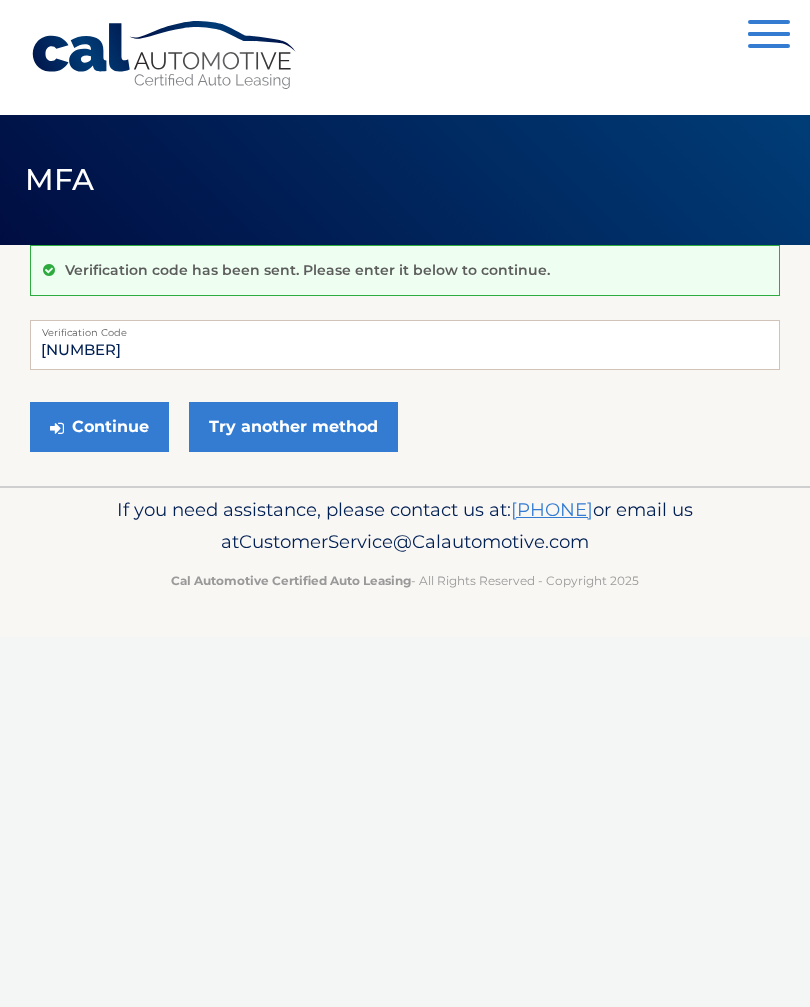 click on "Continue" at bounding box center [99, 427] 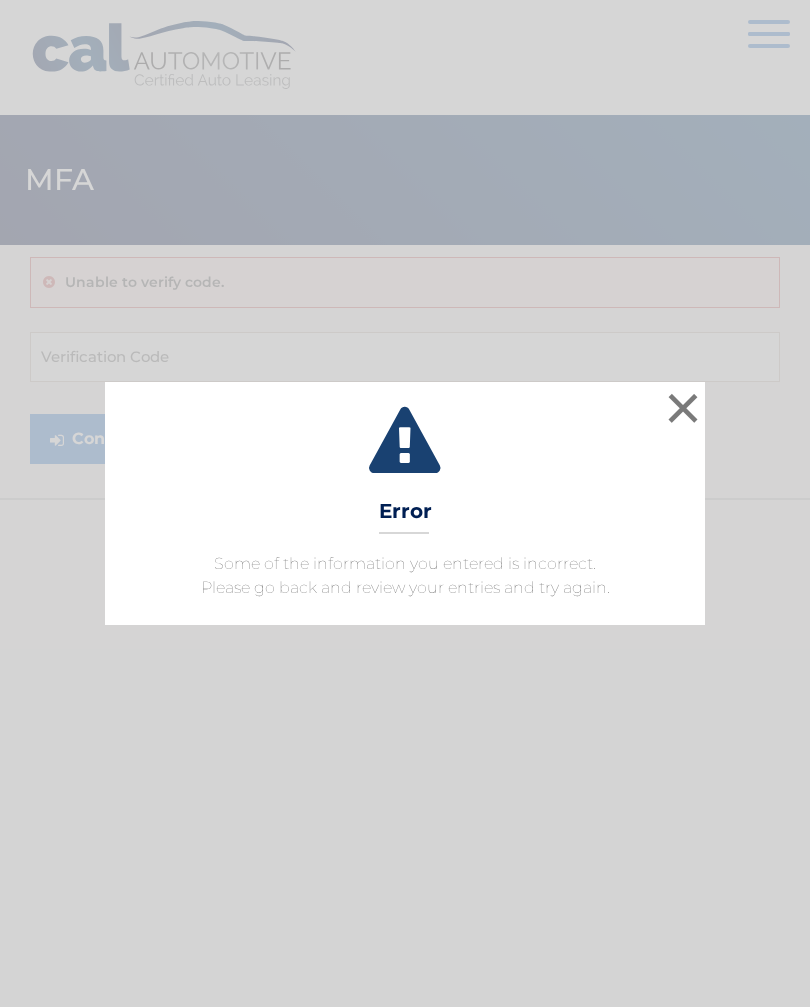 scroll, scrollTop: 0, scrollLeft: 0, axis: both 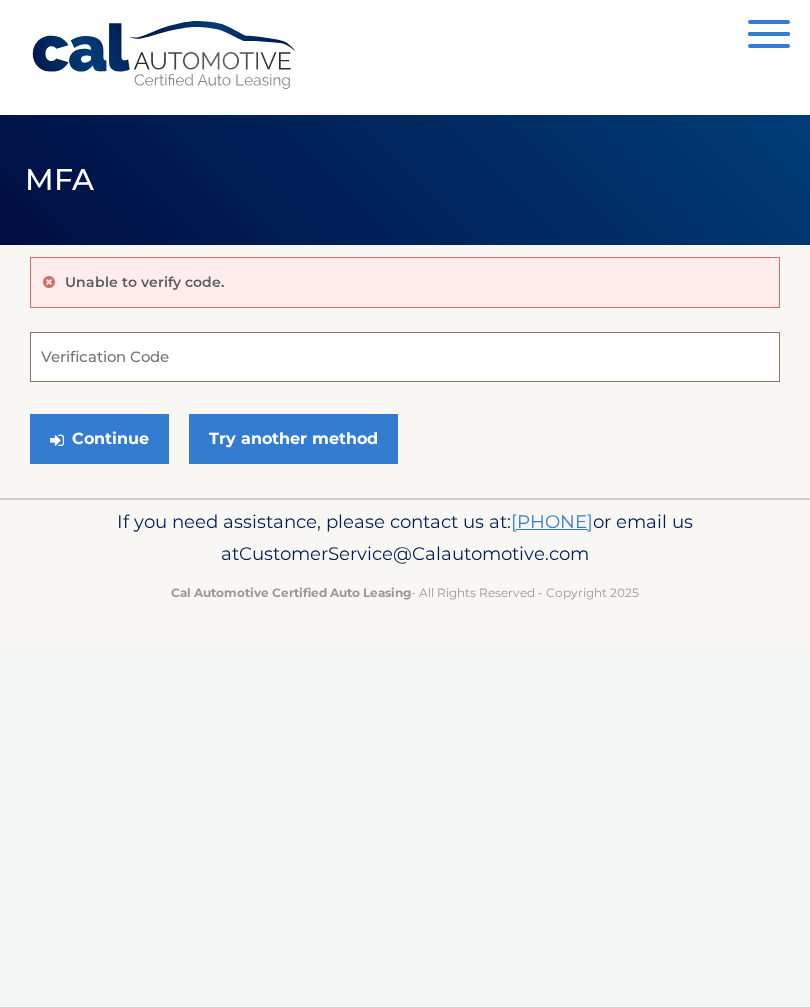 click on "Verification Code" at bounding box center [405, 357] 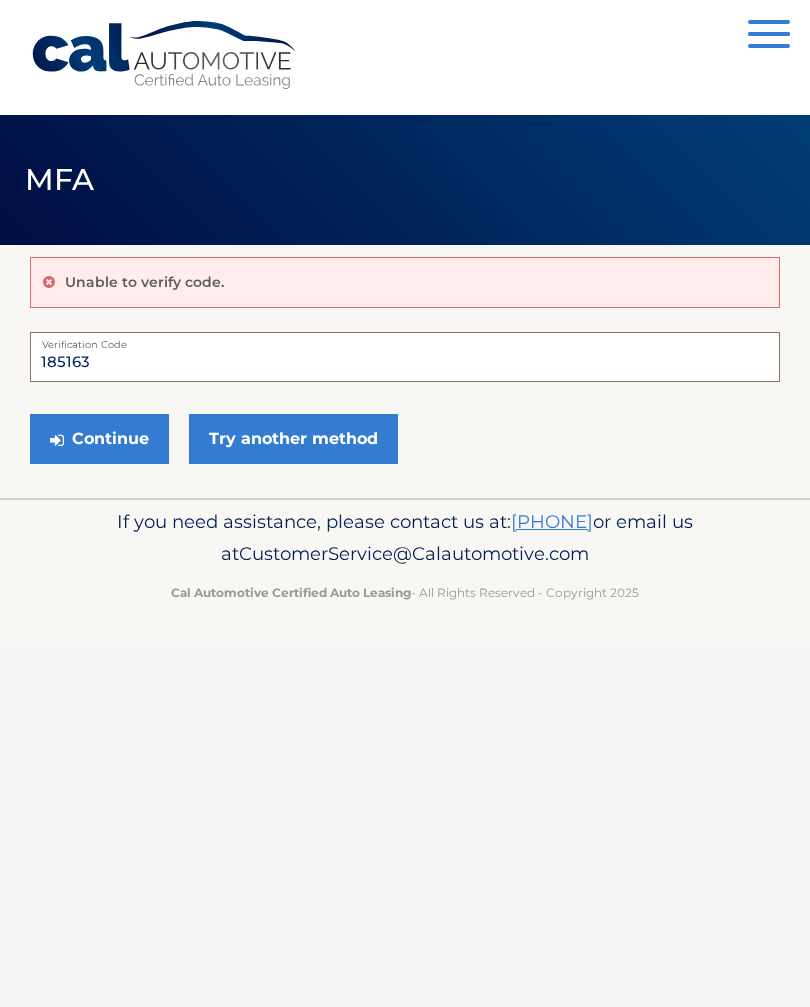 type on "185163" 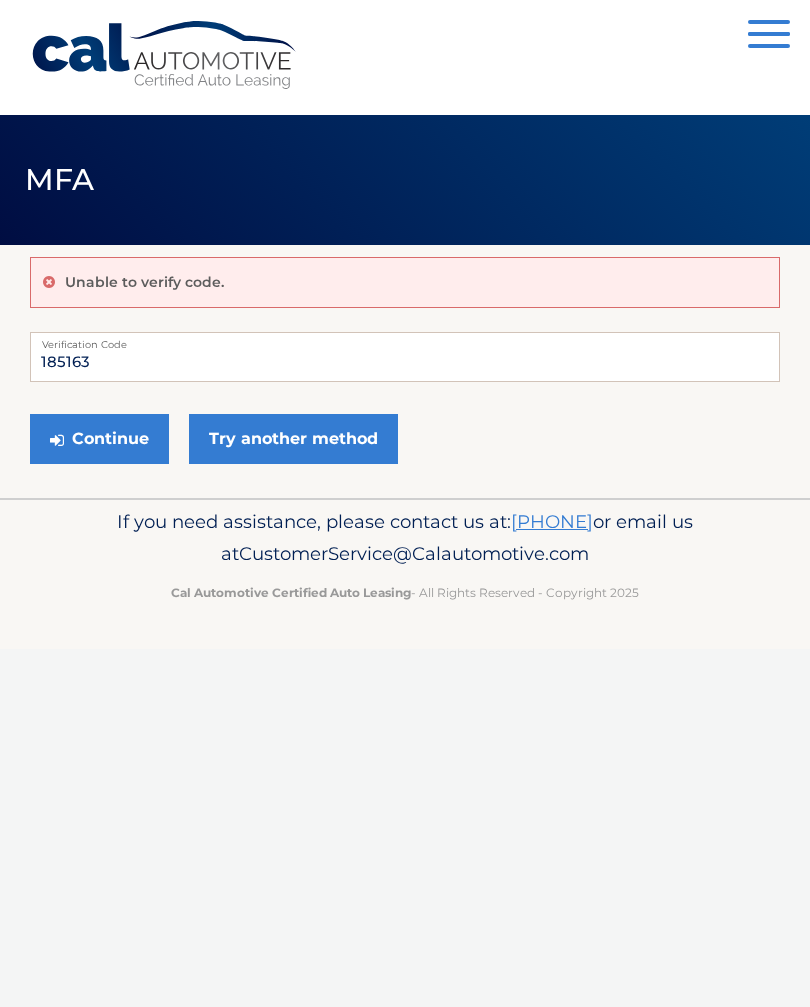 click on "Continue" at bounding box center [99, 439] 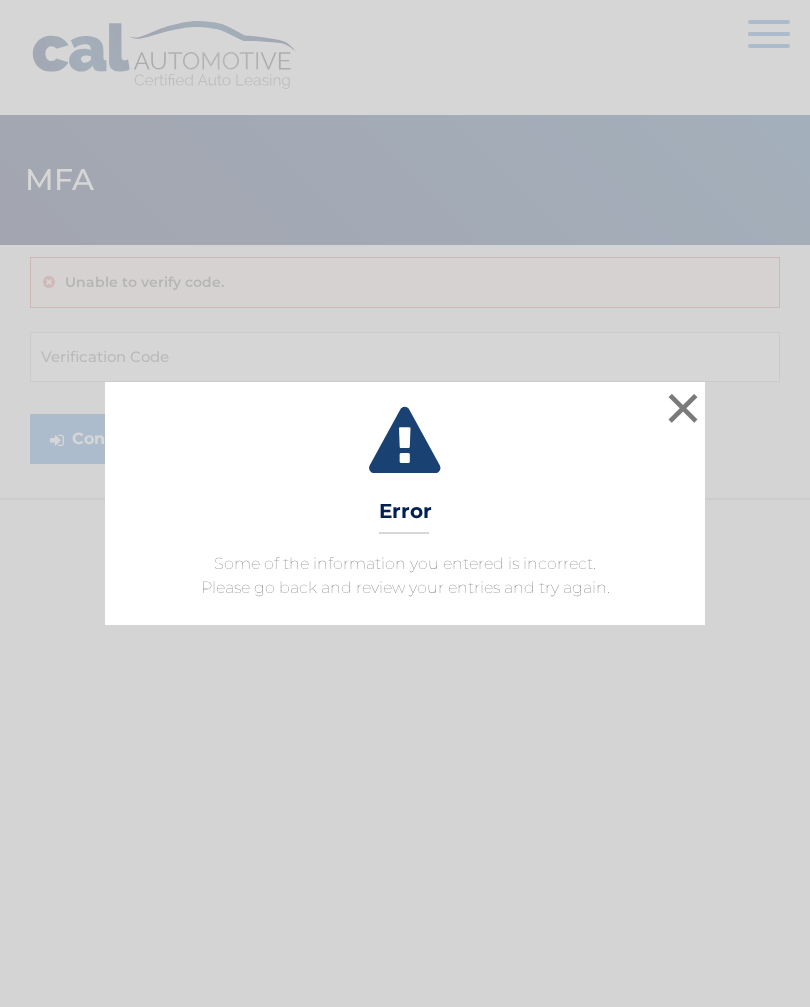 scroll, scrollTop: 0, scrollLeft: 0, axis: both 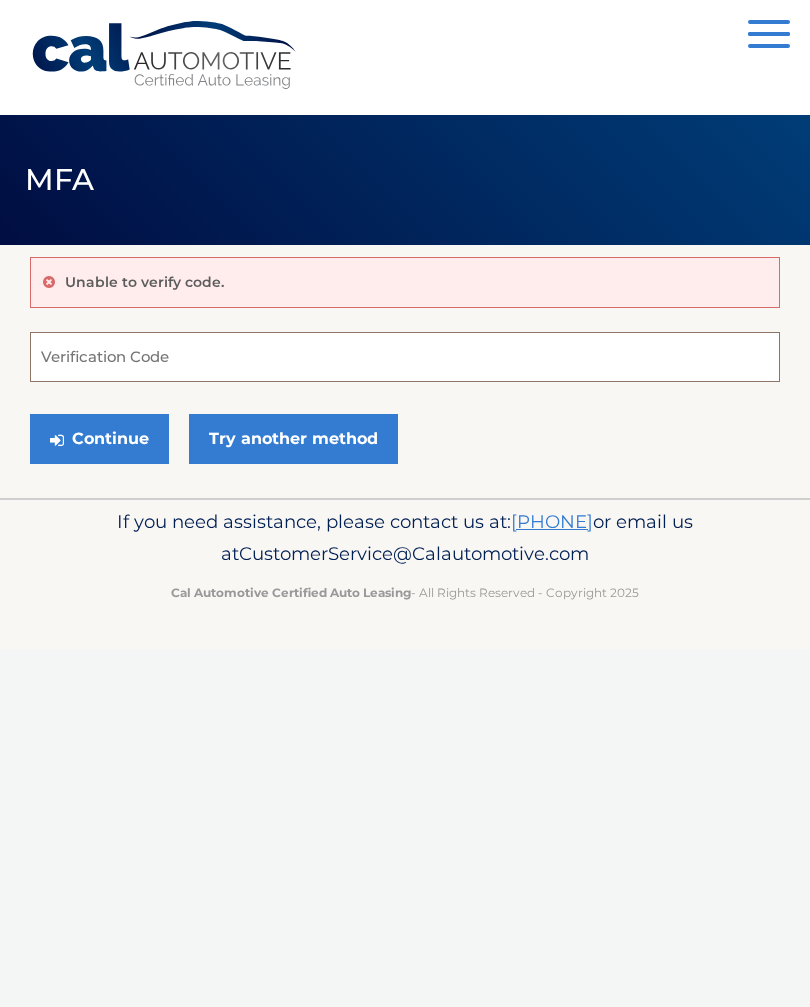 click on "Verification Code" at bounding box center [405, 357] 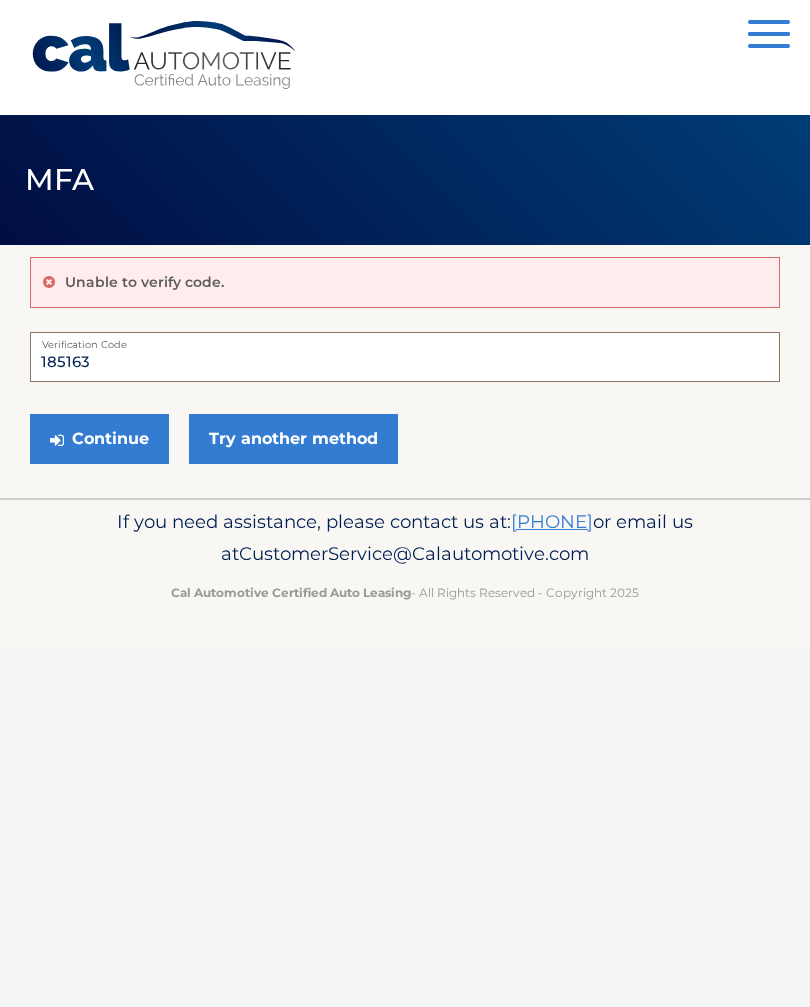 type on "185163" 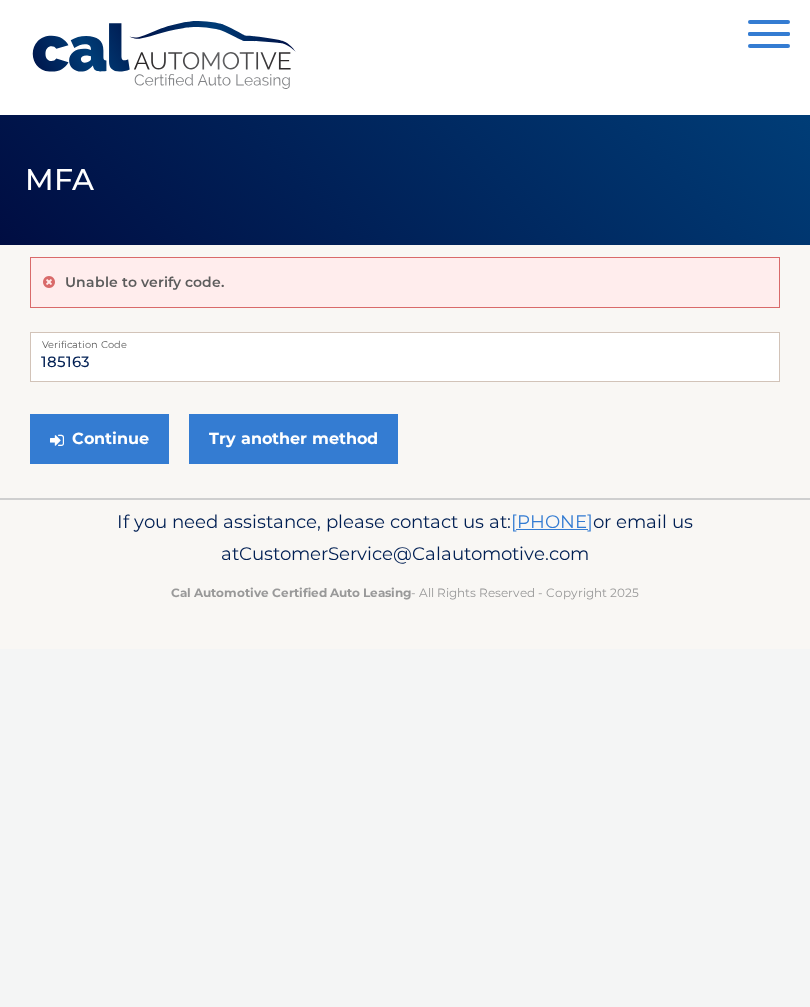 click on "Continue" at bounding box center [99, 439] 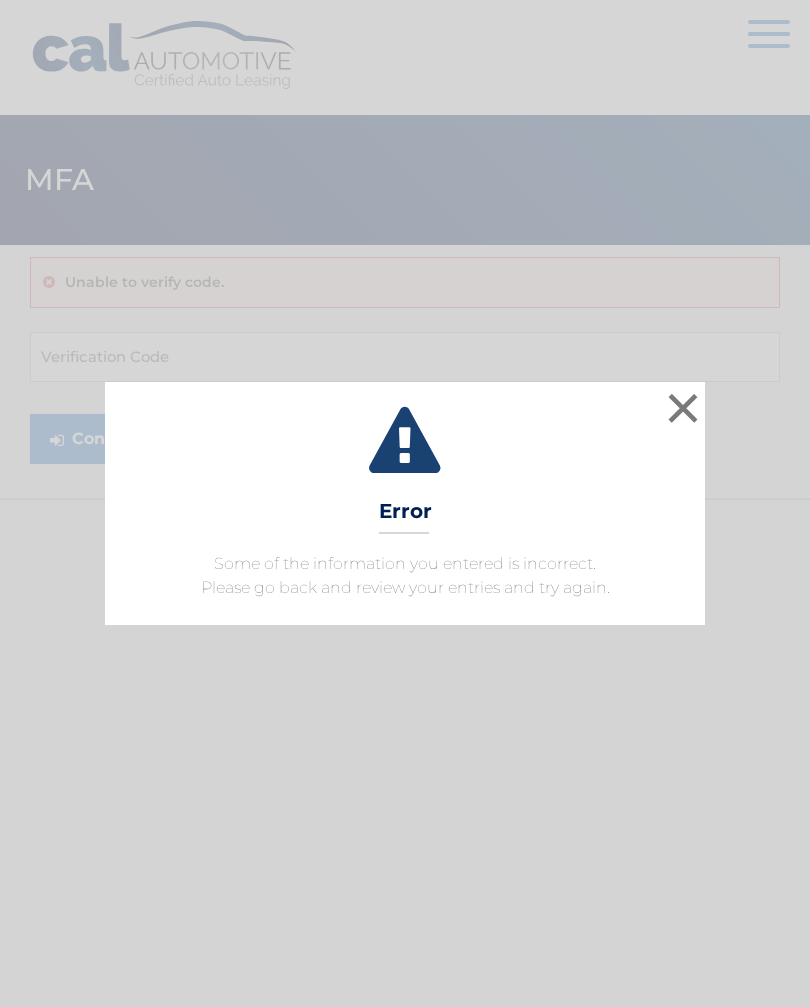 scroll, scrollTop: 0, scrollLeft: 0, axis: both 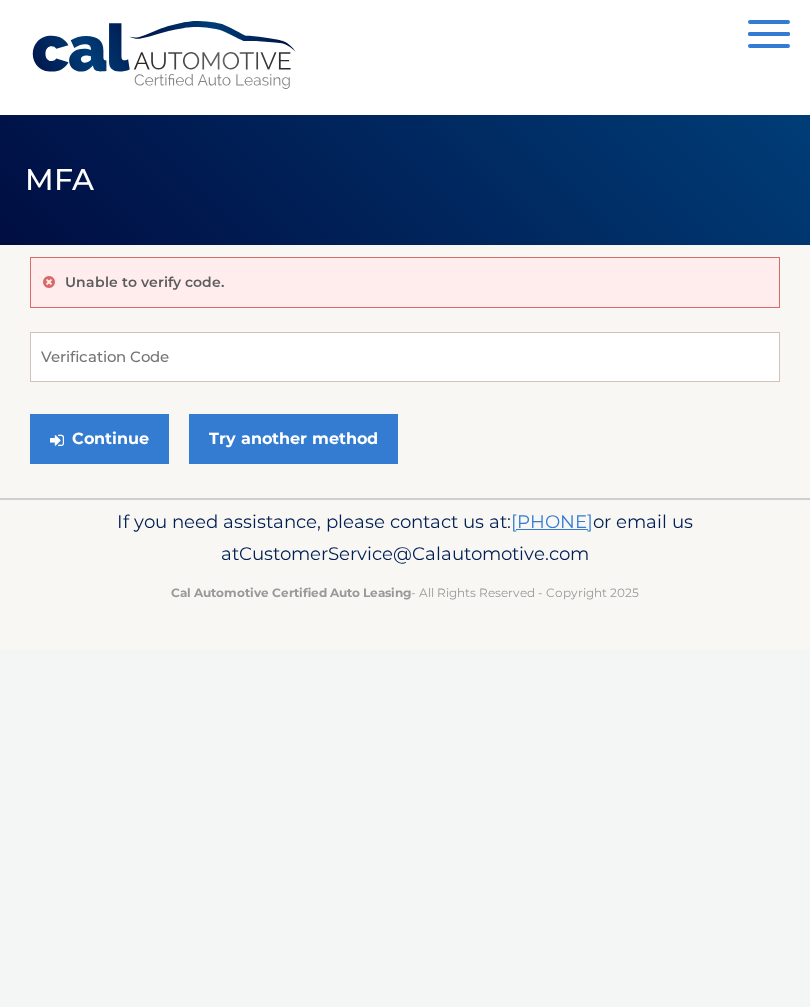 click on "Try another method" at bounding box center (293, 439) 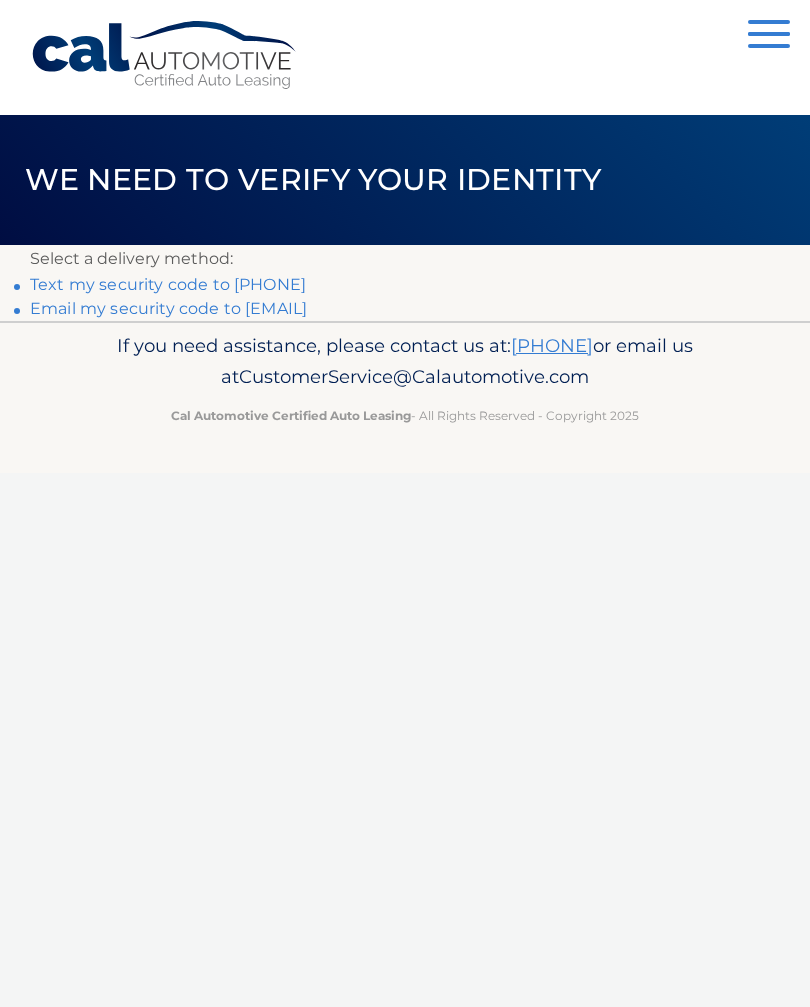 scroll, scrollTop: 0, scrollLeft: 0, axis: both 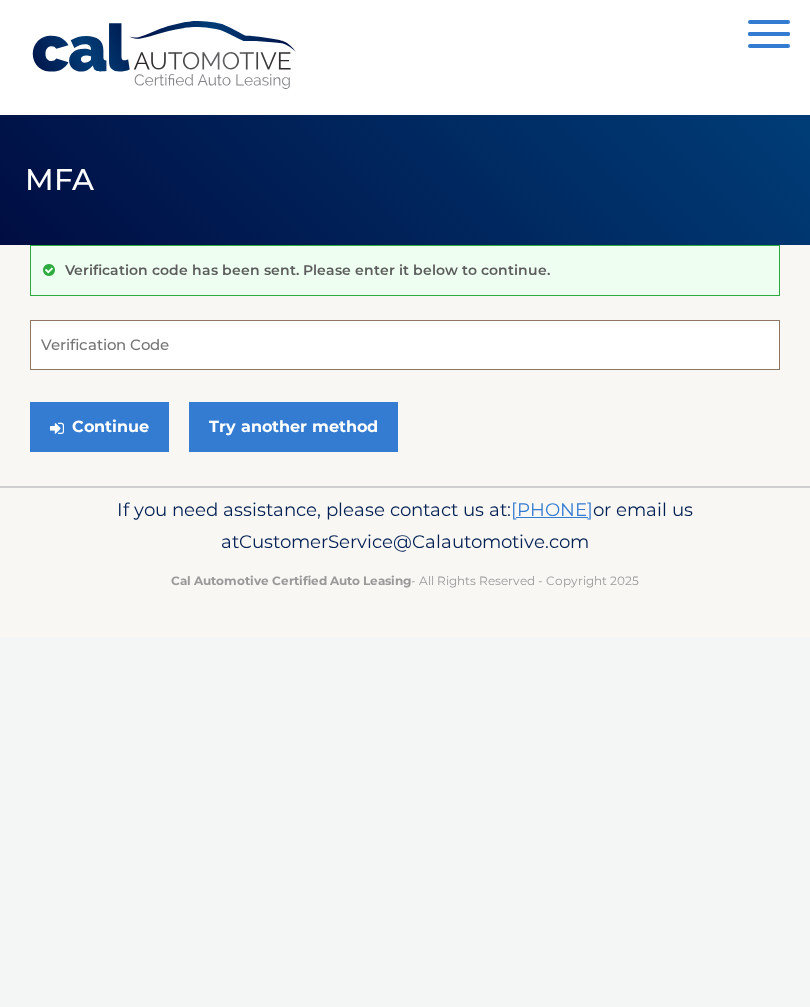 click on "Verification Code" at bounding box center [405, 345] 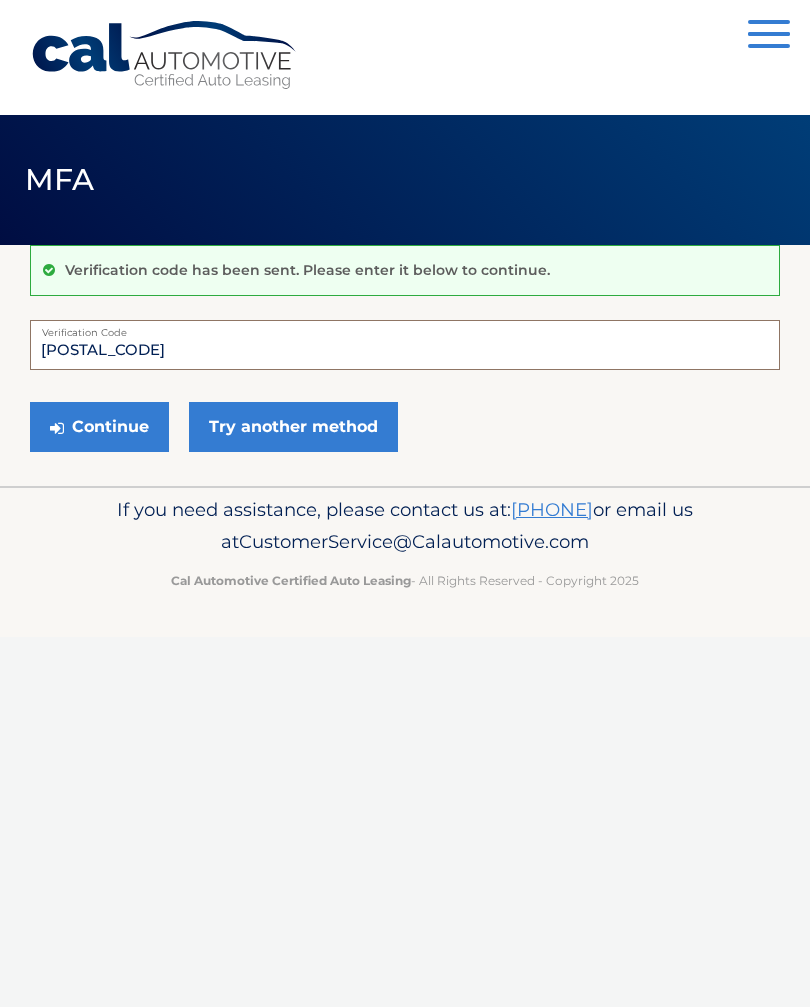 type on "028443" 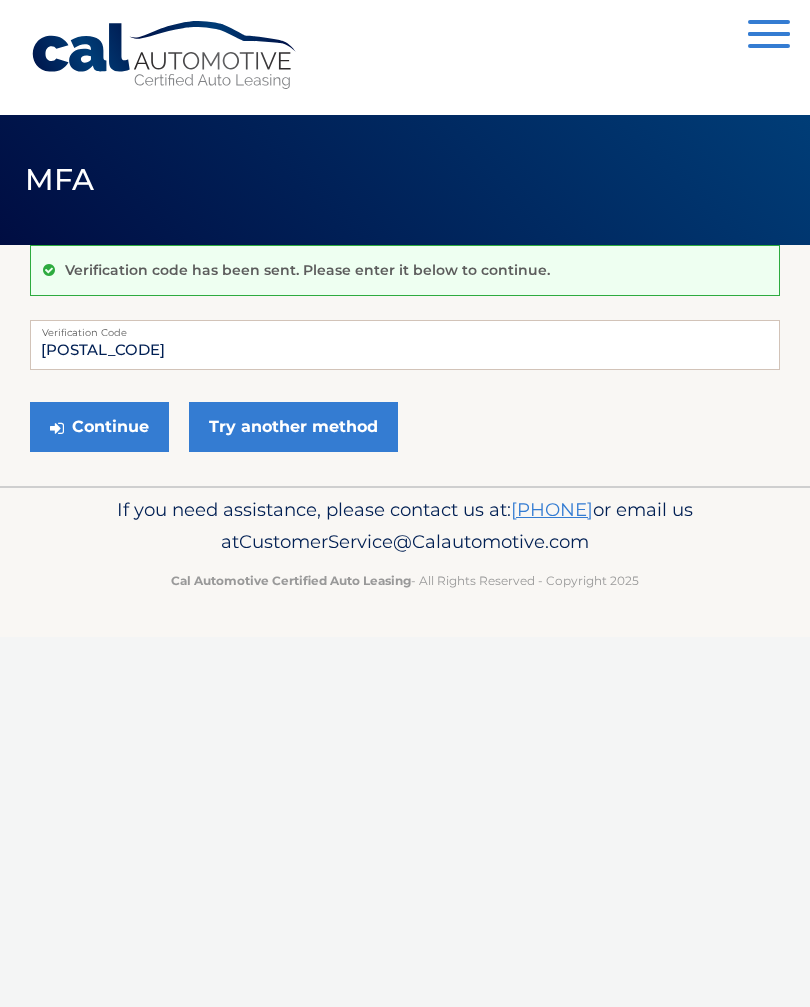 click on "Continue" at bounding box center (99, 427) 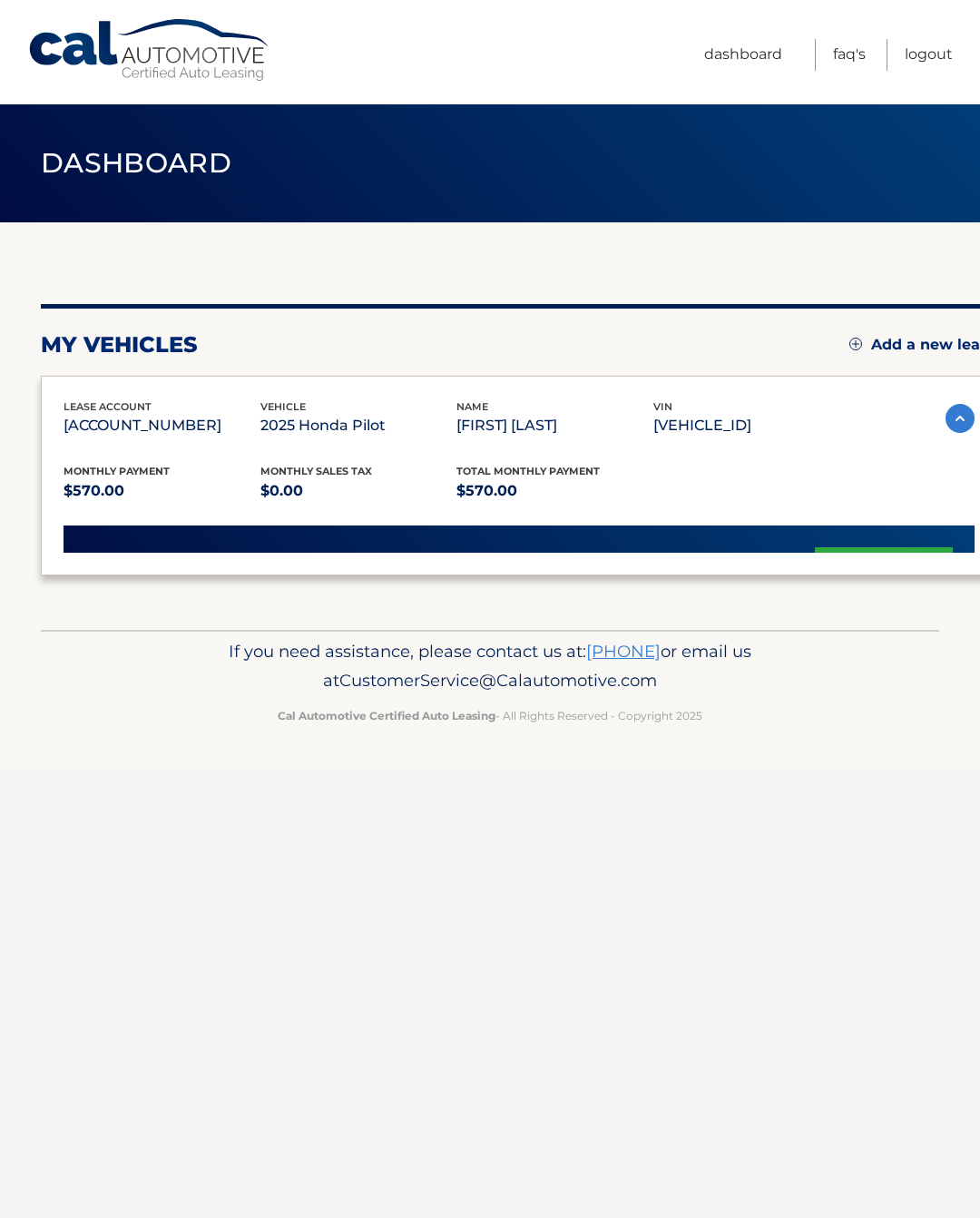 scroll, scrollTop: 0, scrollLeft: 0, axis: both 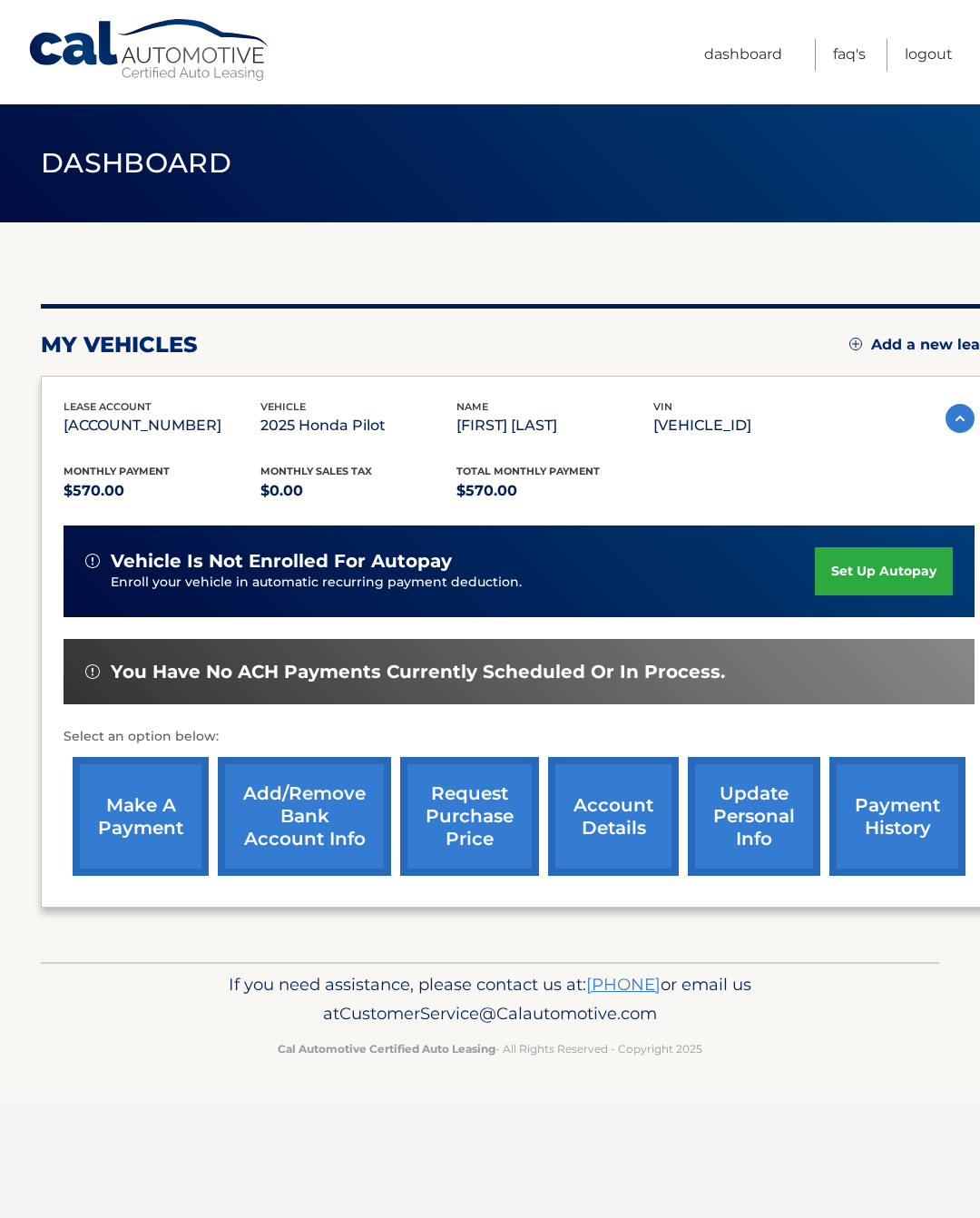 click on "request purchase price" at bounding box center [469, 816] 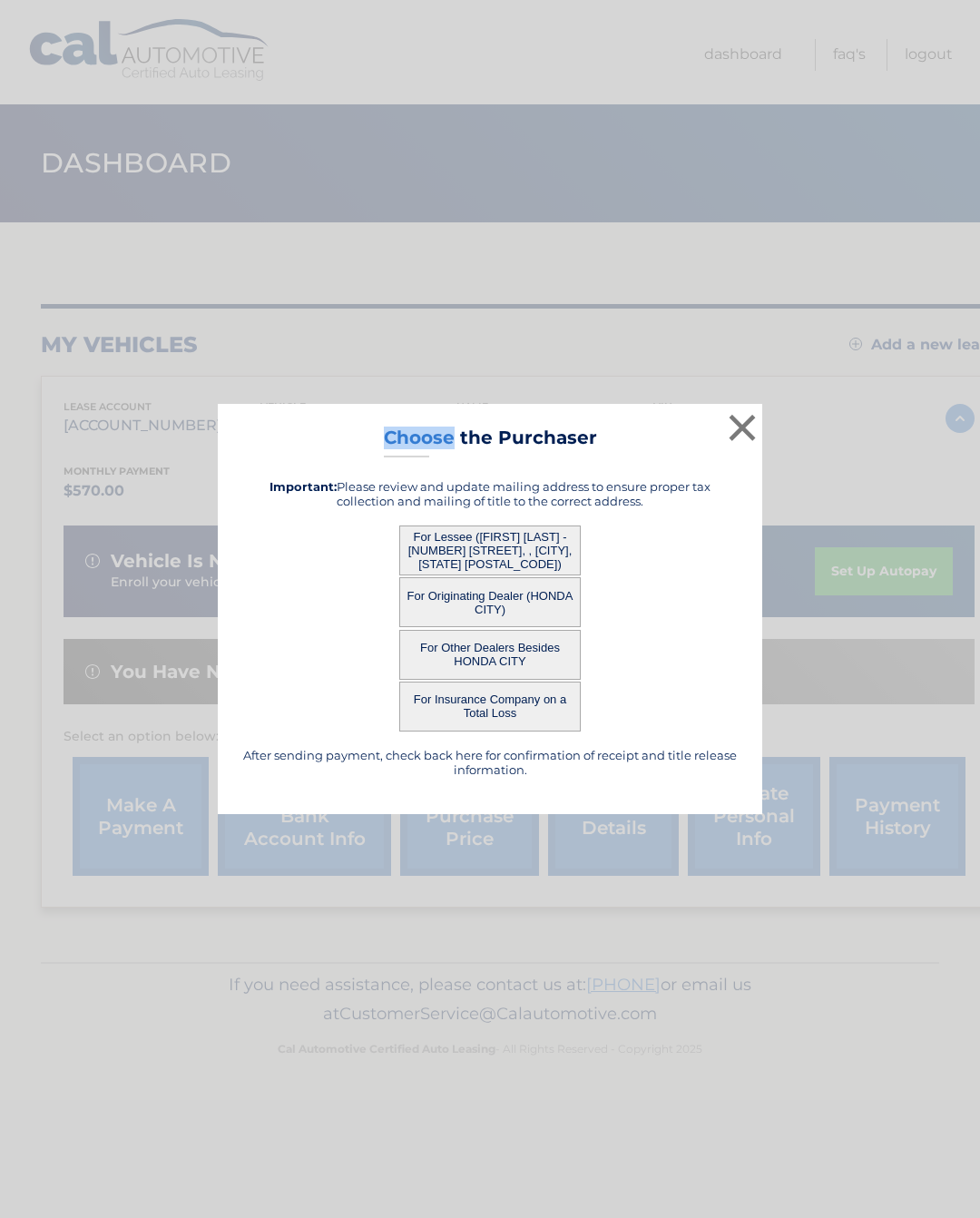 click on "×" at bounding box center [742, 427] 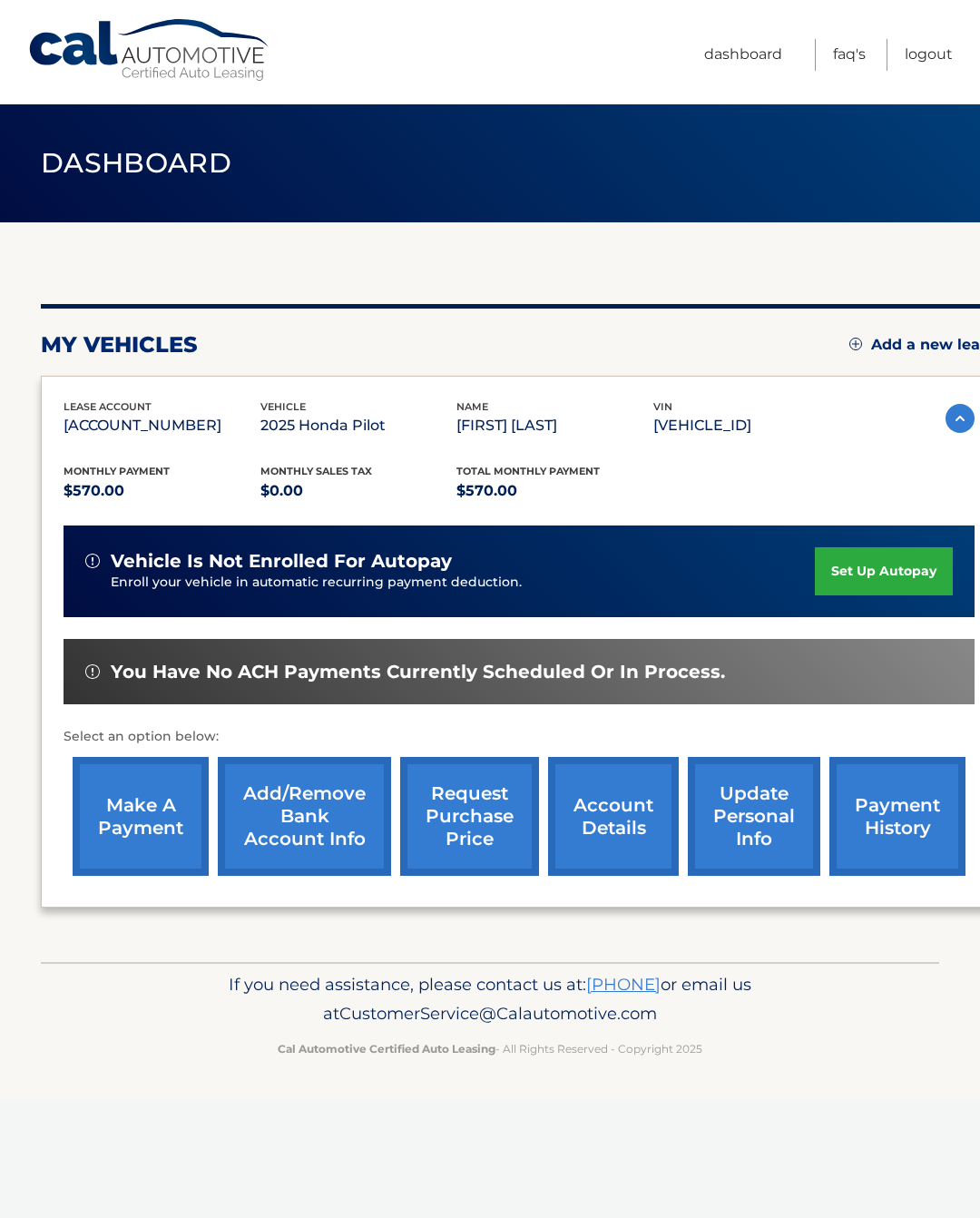 click on "request purchase price" at bounding box center [469, 816] 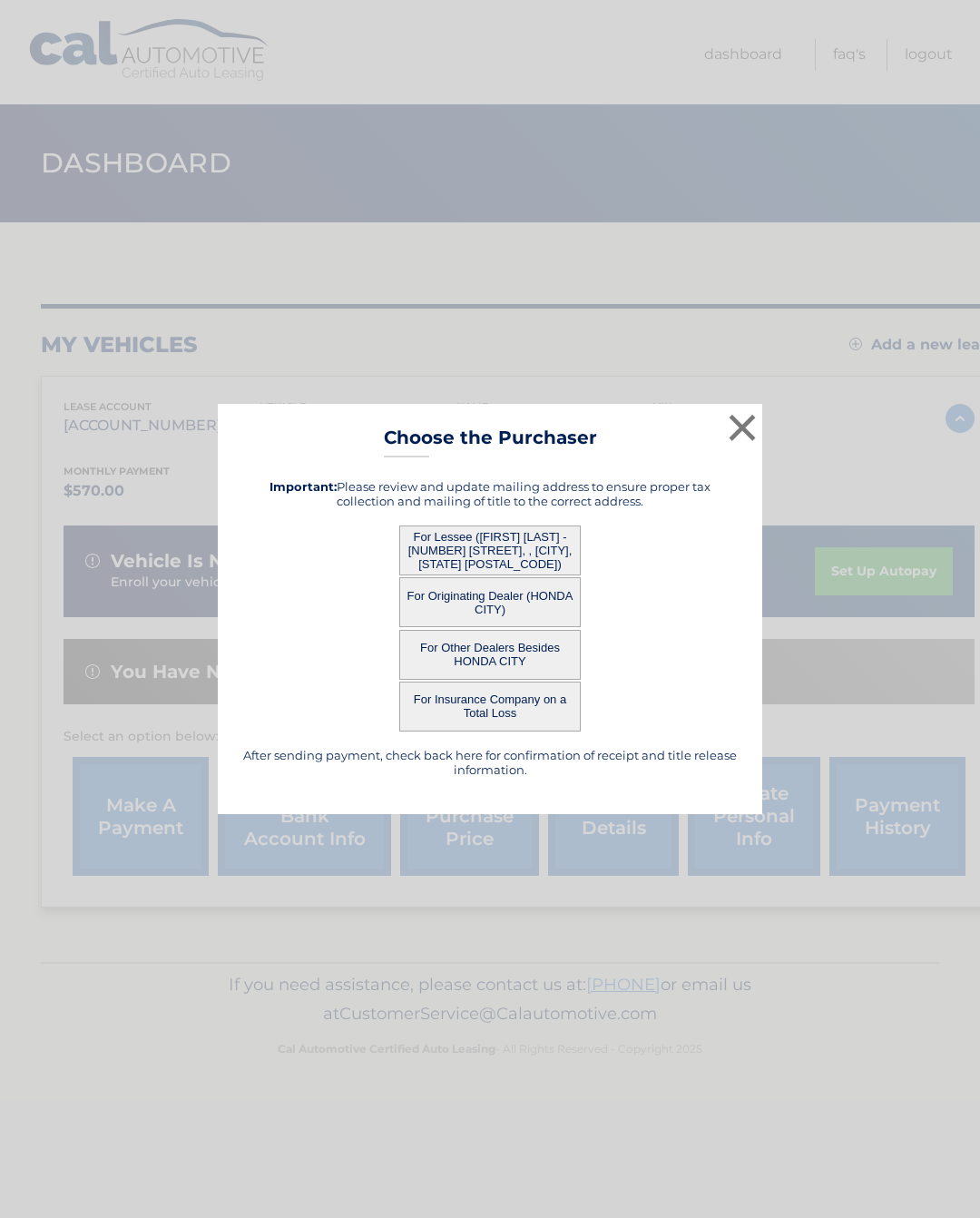 click on "For Lessee ([FIRST] [LAST] - [NUMBER] [STREET], , [CITY], [STATE] [ZIP])" at bounding box center [490, 550] 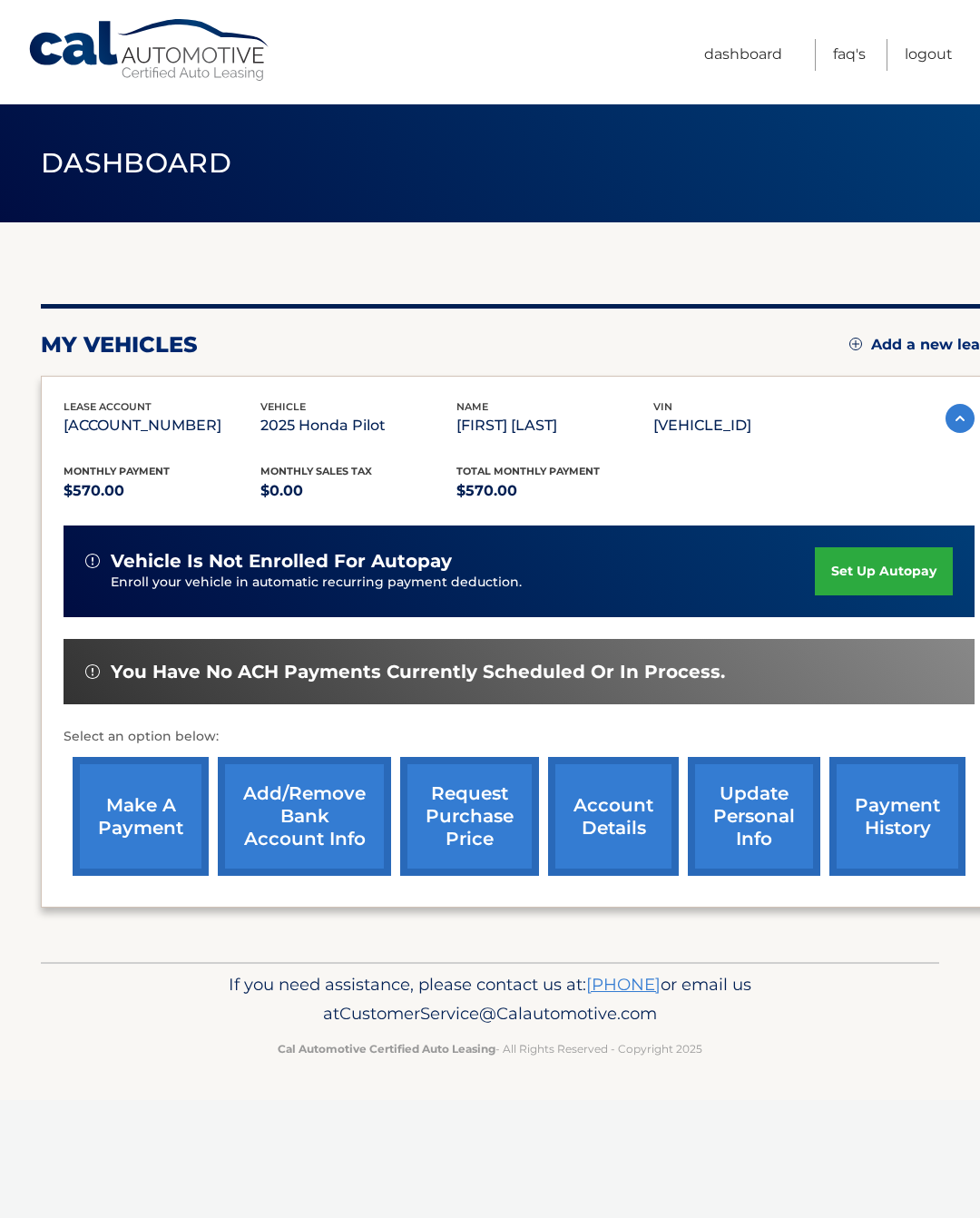 click on "Dashboard
FAQ's
Logout" at bounding box center [828, 52] 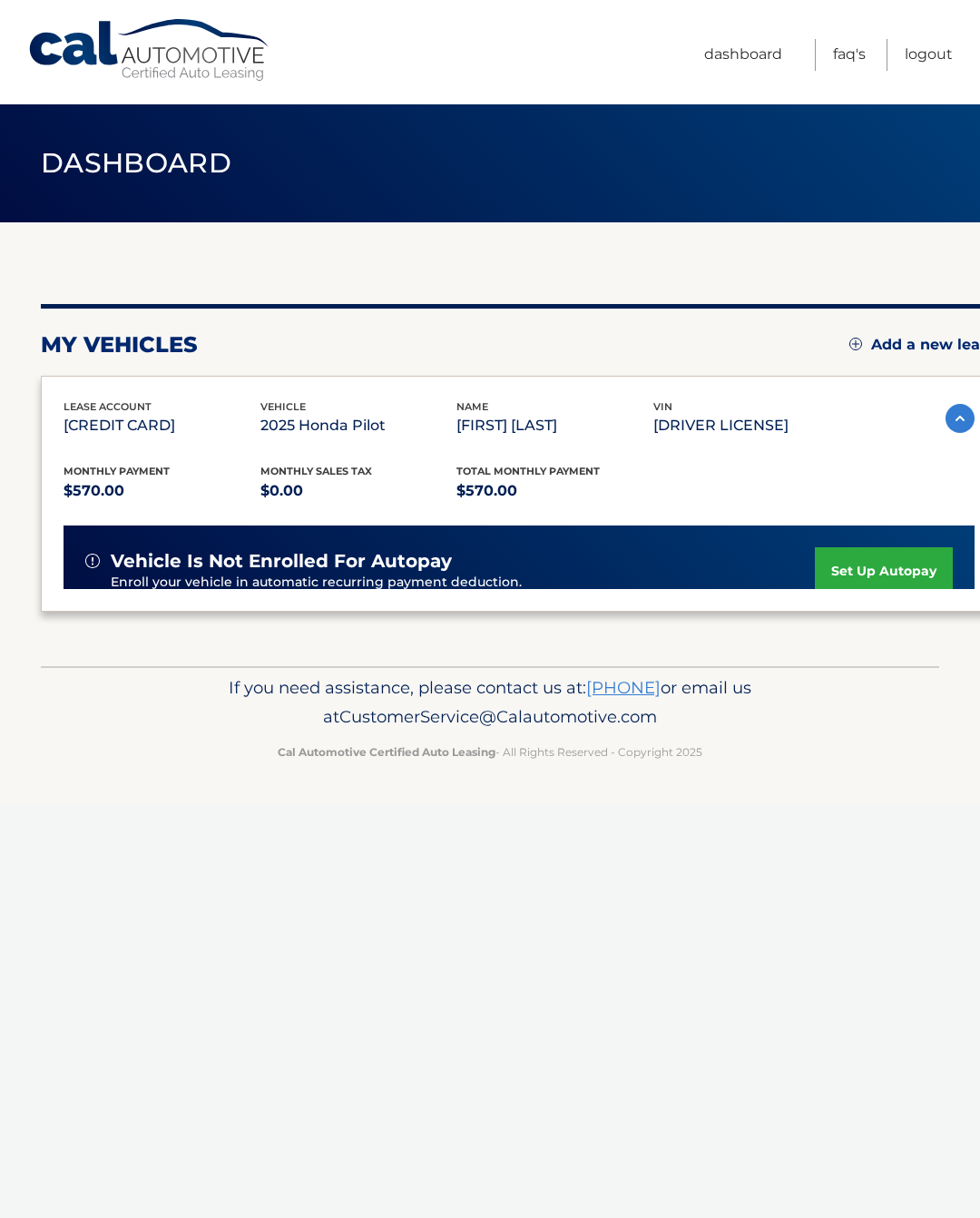 scroll, scrollTop: 0, scrollLeft: 0, axis: both 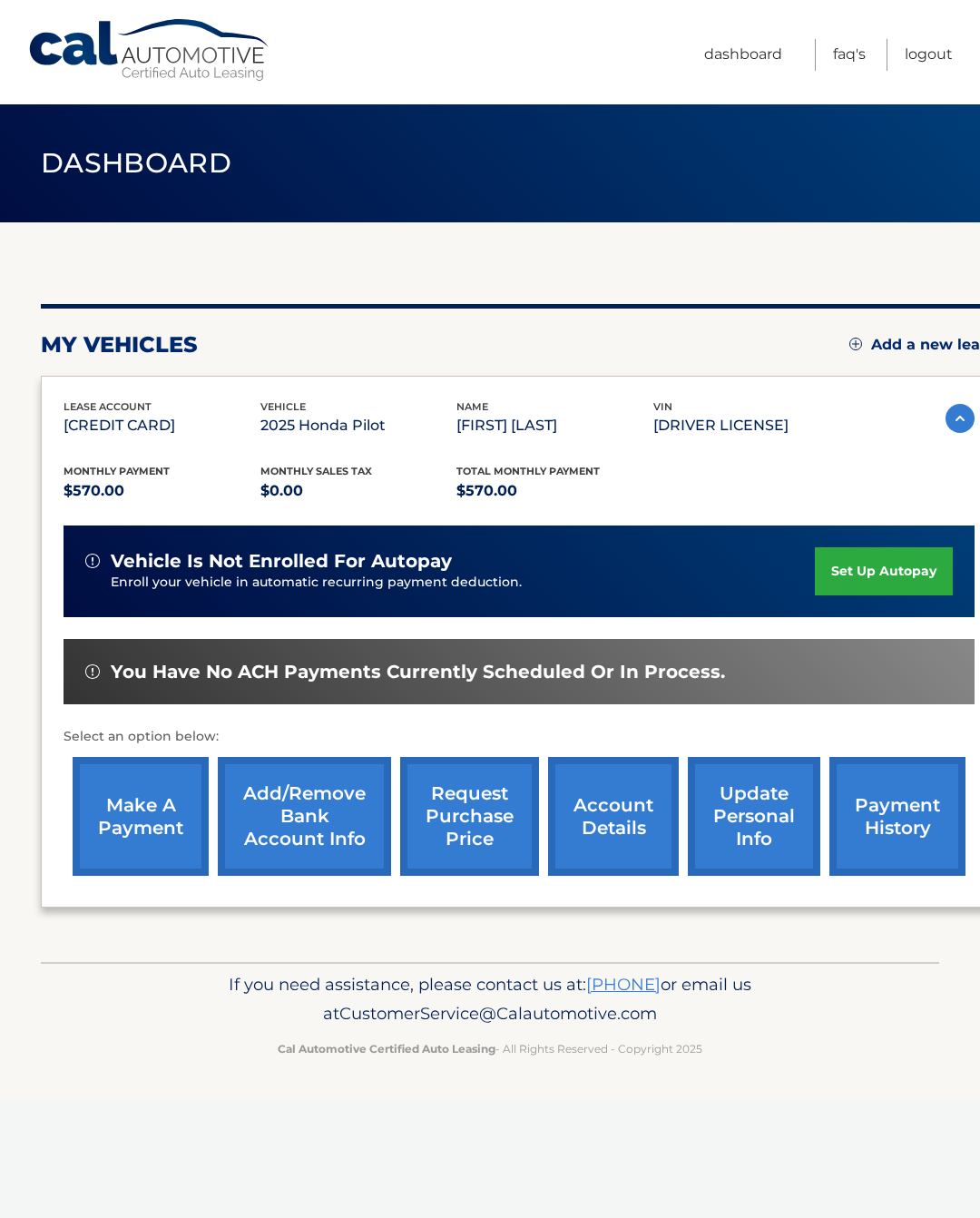 click on "request purchase price" at bounding box center (469, 816) 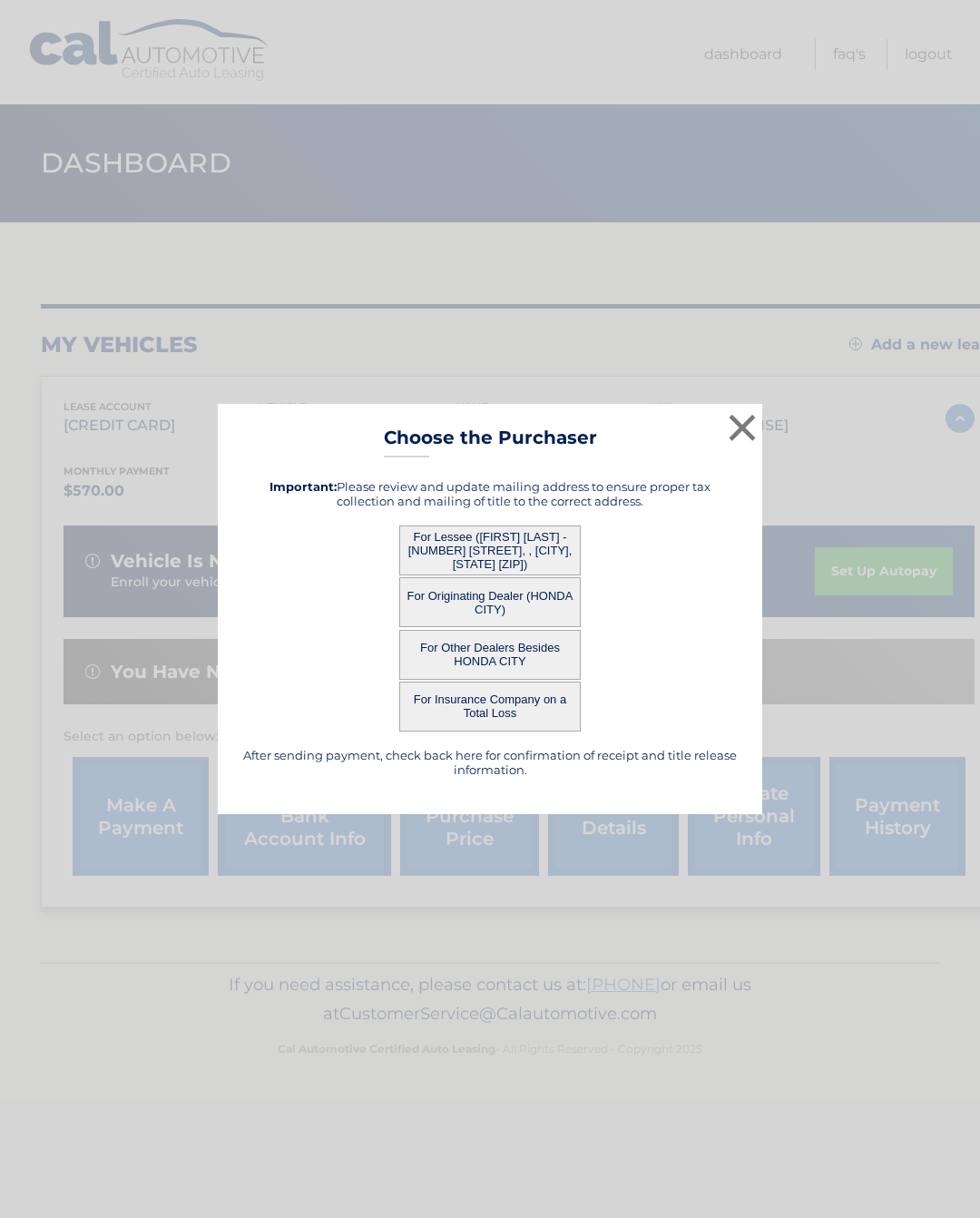 click on "×" at bounding box center [742, 427] 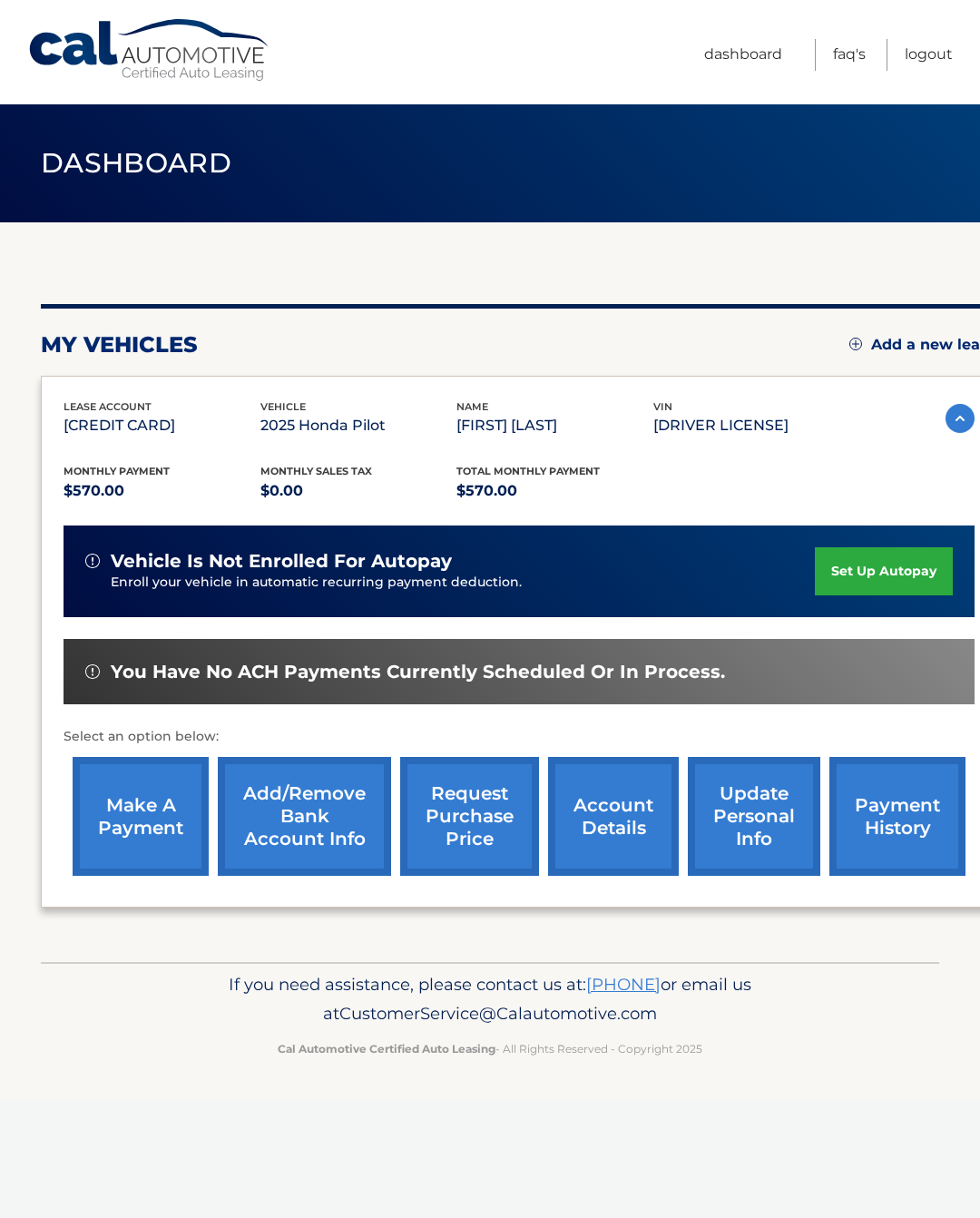 click on "account details" at bounding box center (613, 816) 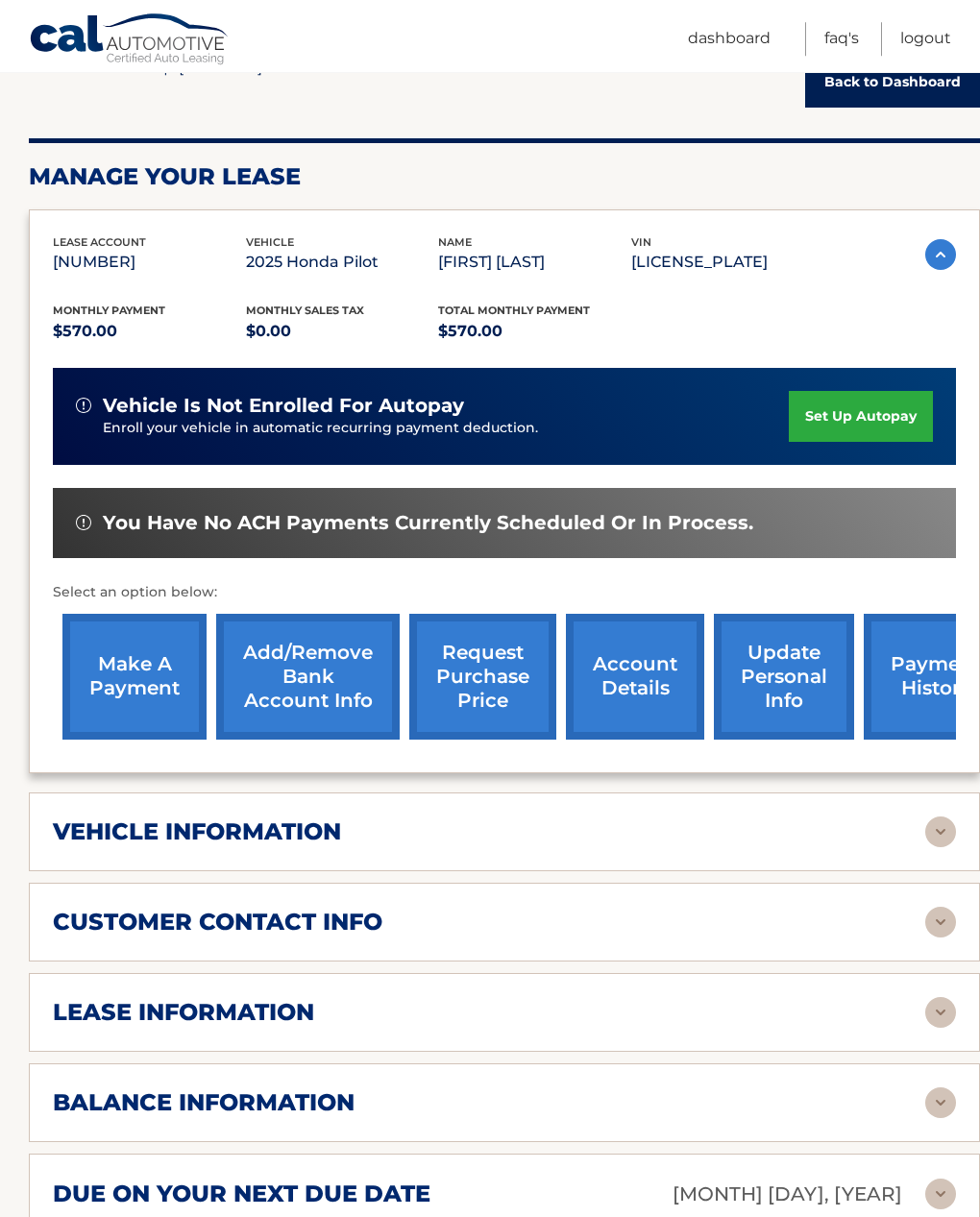 scroll, scrollTop: 245, scrollLeft: 0, axis: vertical 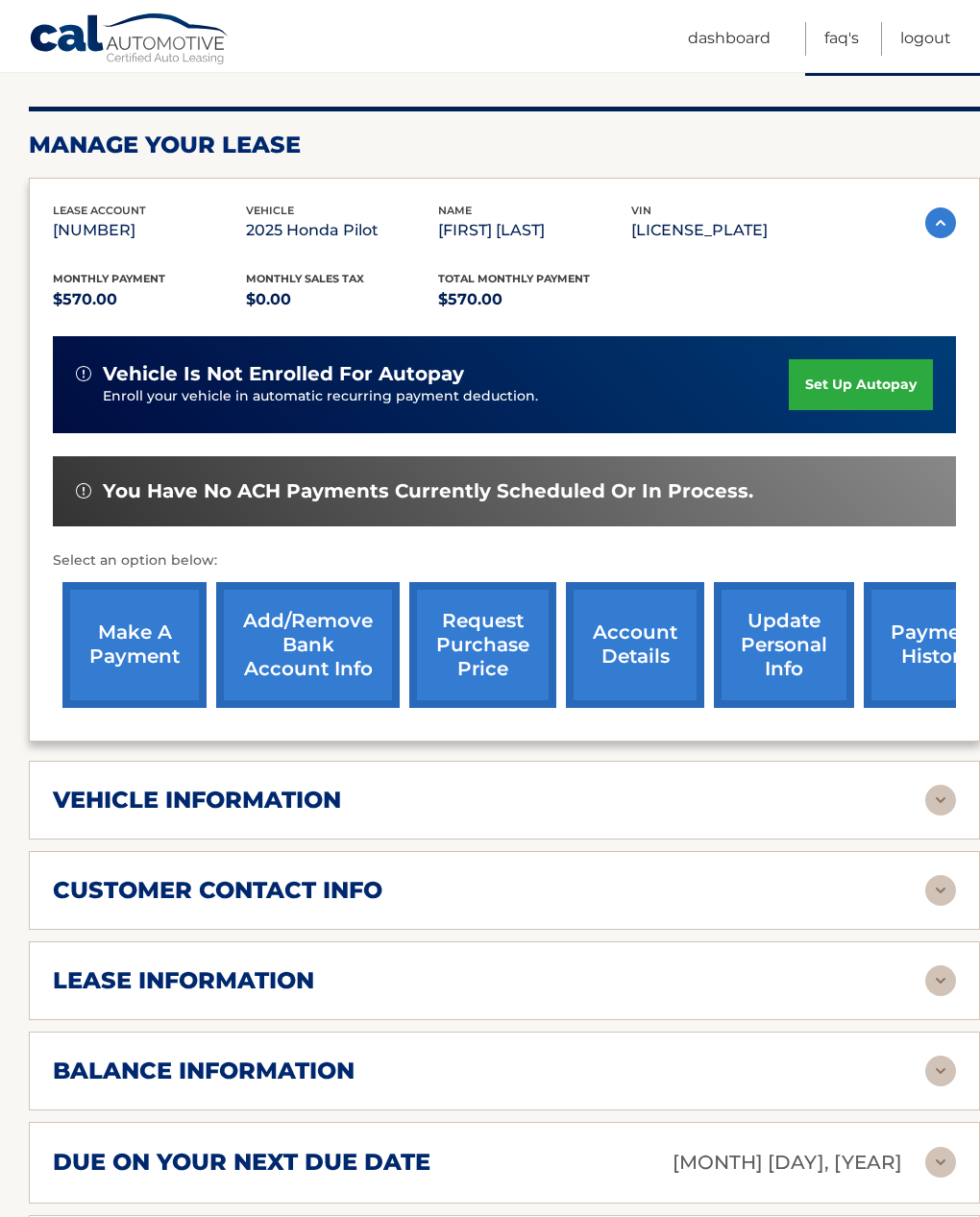 click at bounding box center (941, 1071) 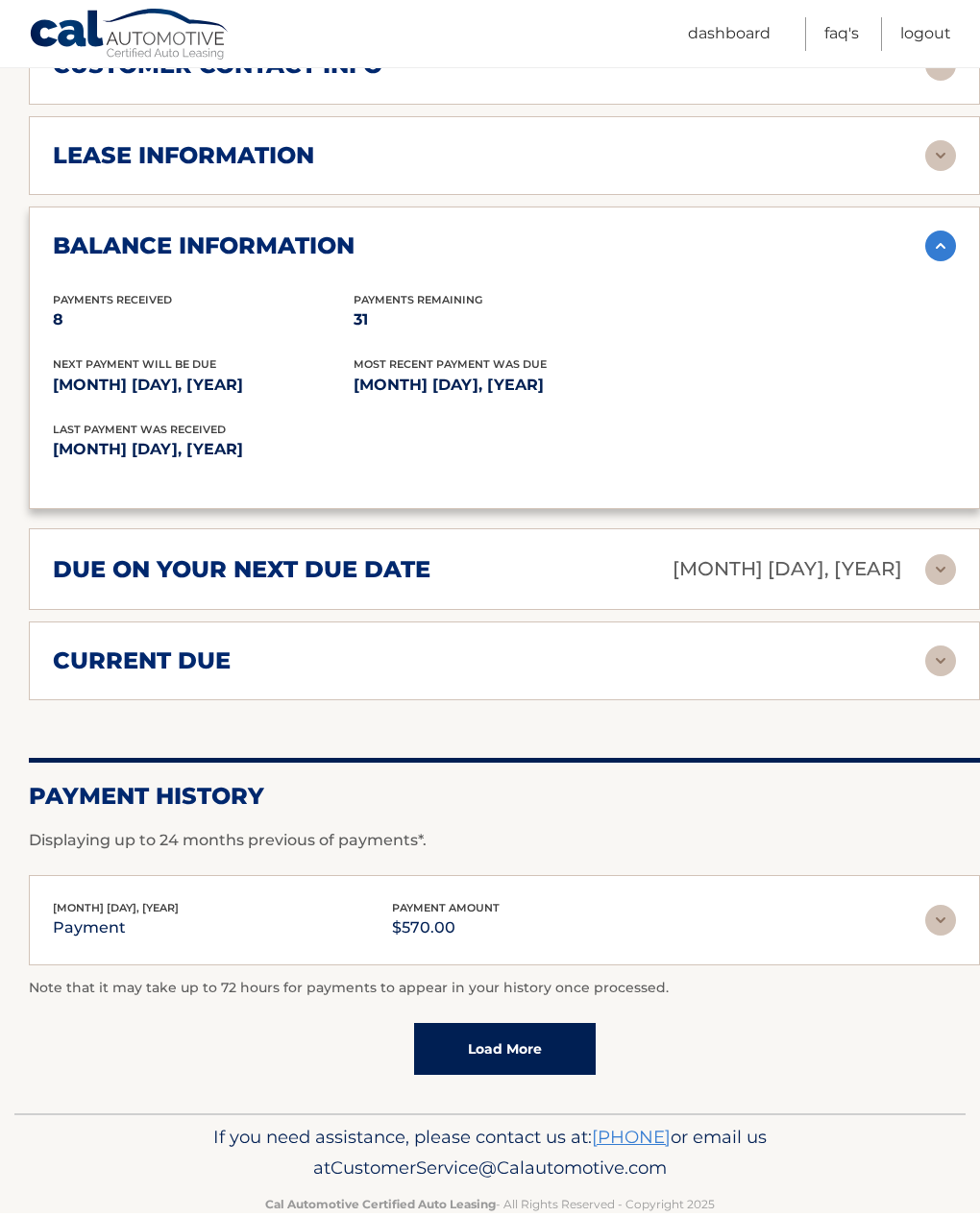 scroll, scrollTop: 1065, scrollLeft: 0, axis: vertical 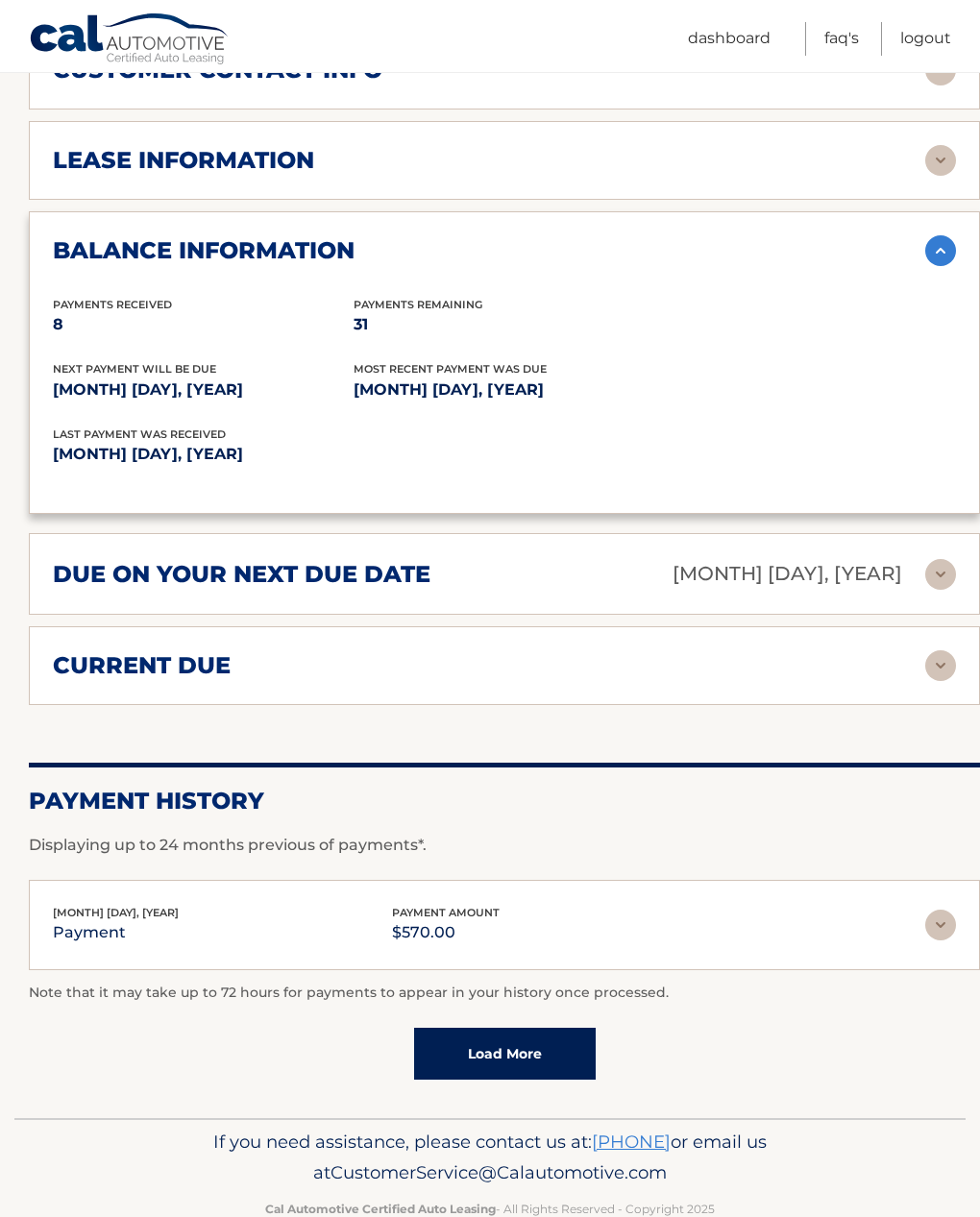 click at bounding box center [941, 666] 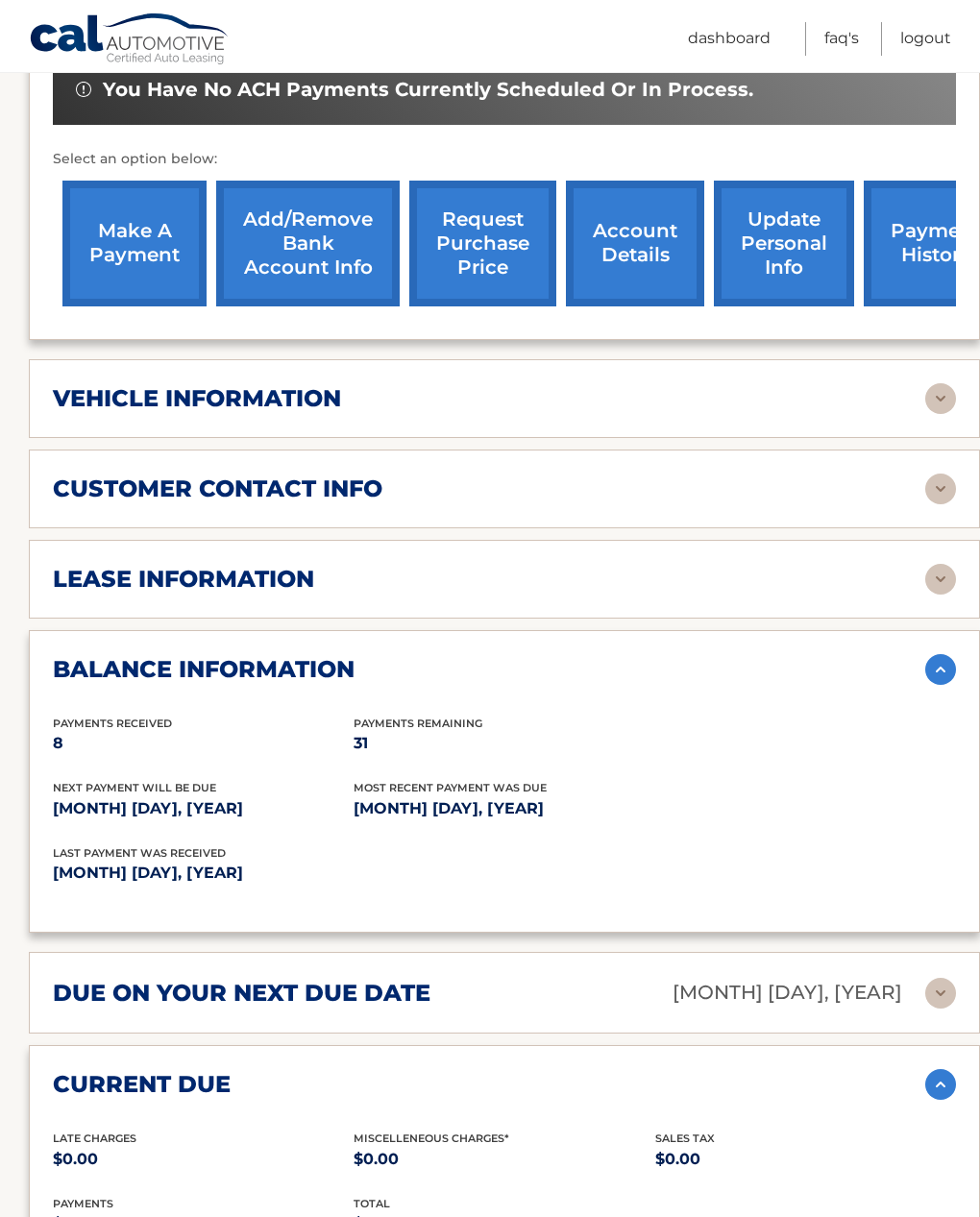 scroll, scrollTop: 645, scrollLeft: 0, axis: vertical 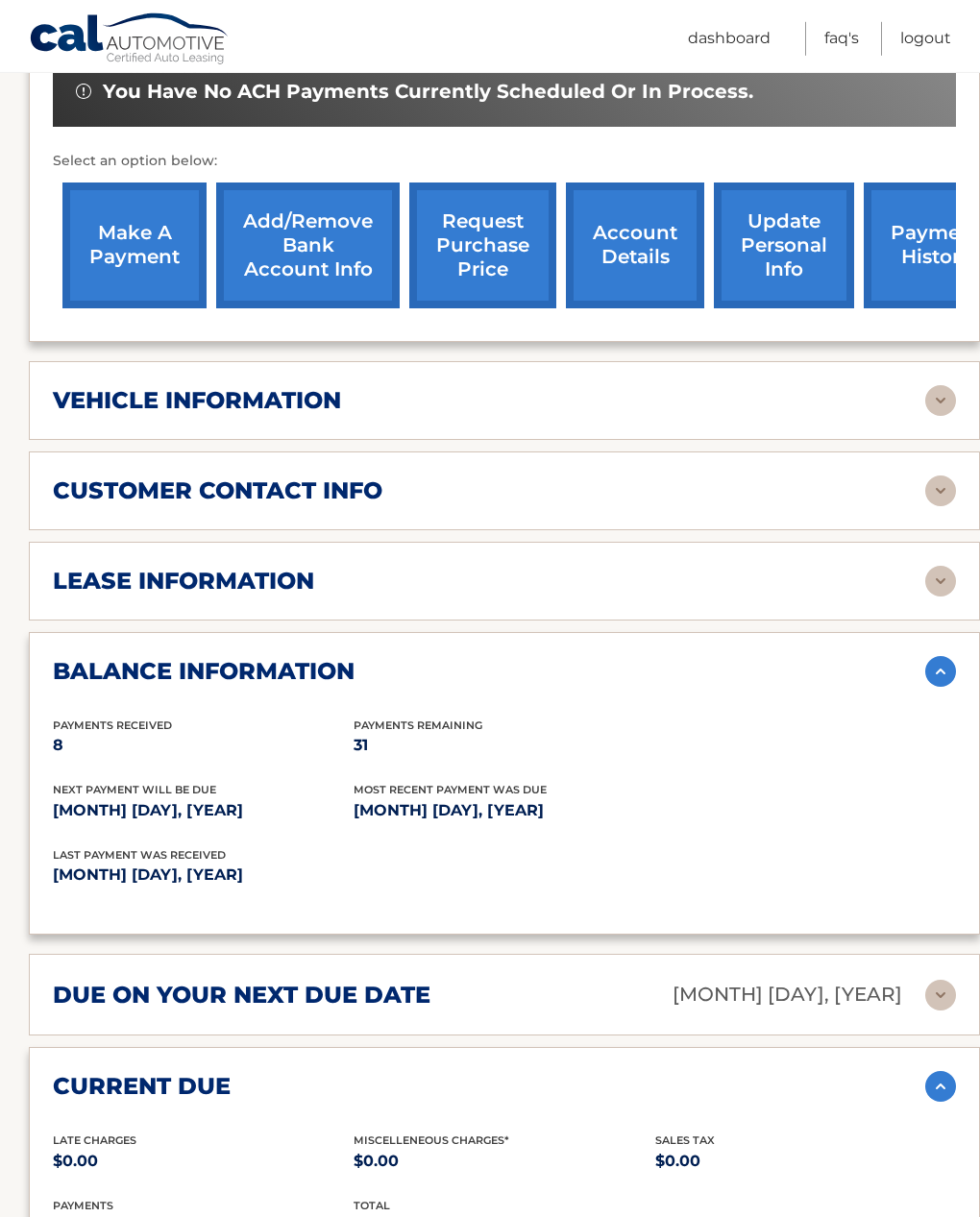 click at bounding box center [941, 581] 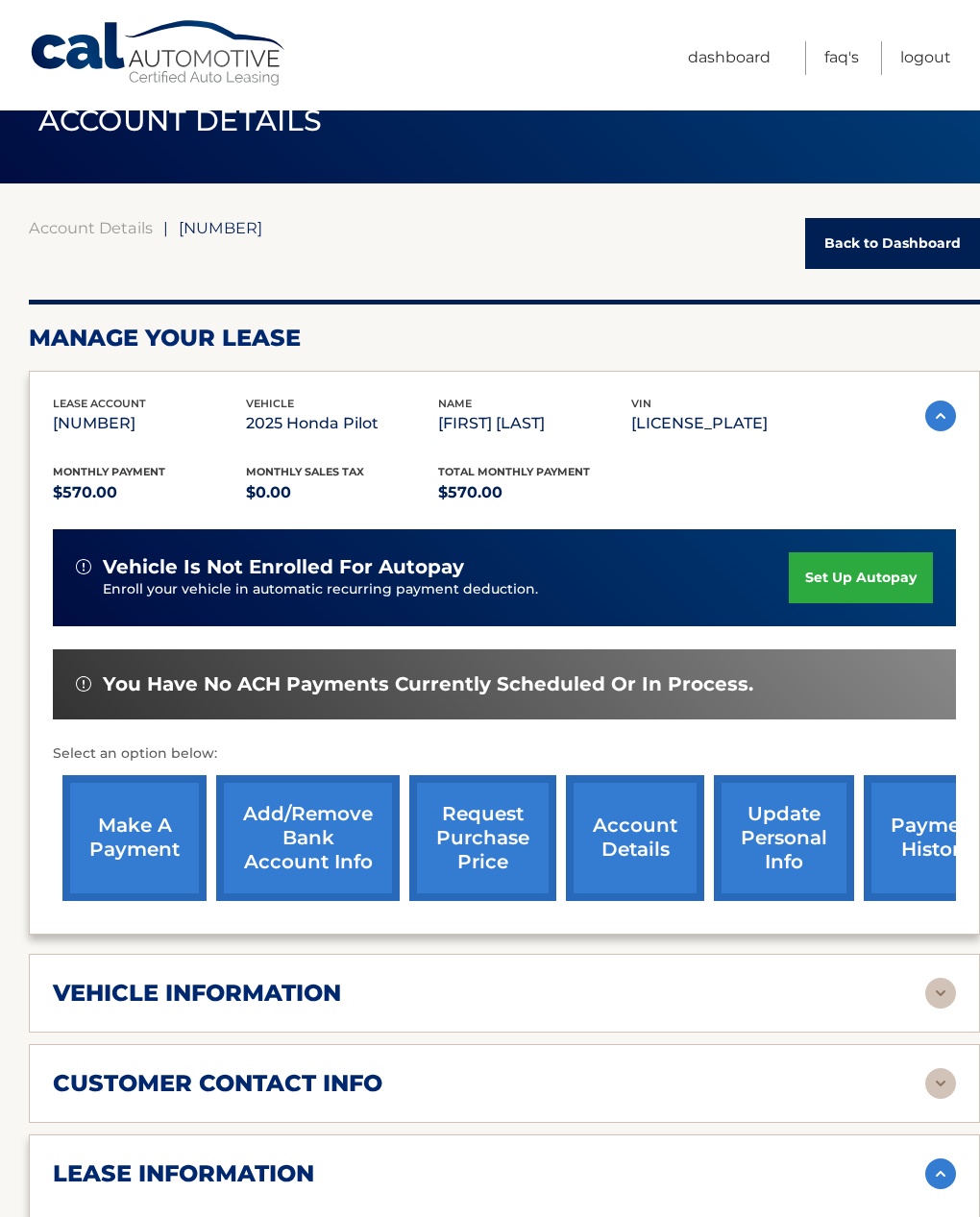 scroll, scrollTop: 49, scrollLeft: 0, axis: vertical 